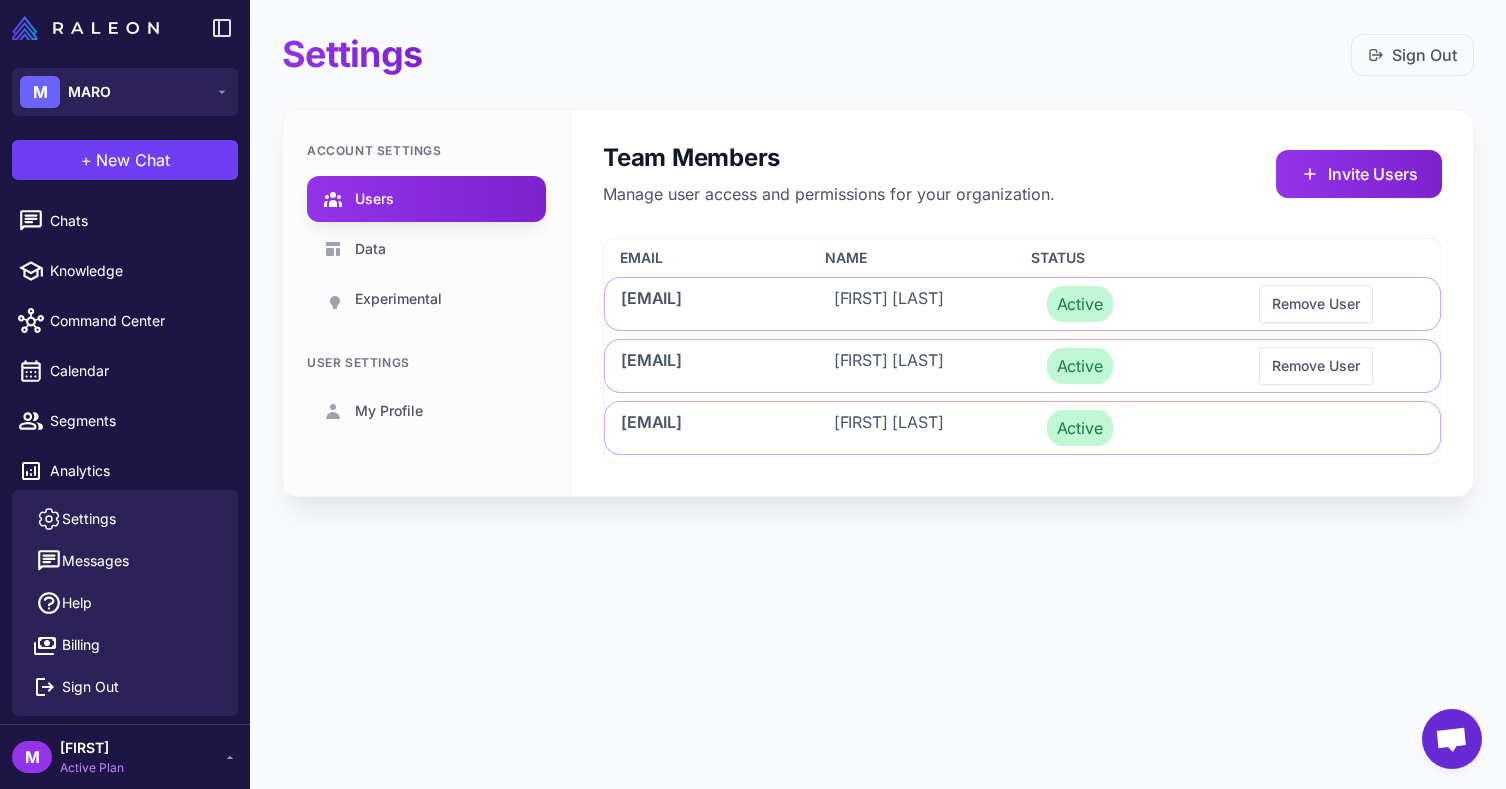 scroll, scrollTop: 0, scrollLeft: 0, axis: both 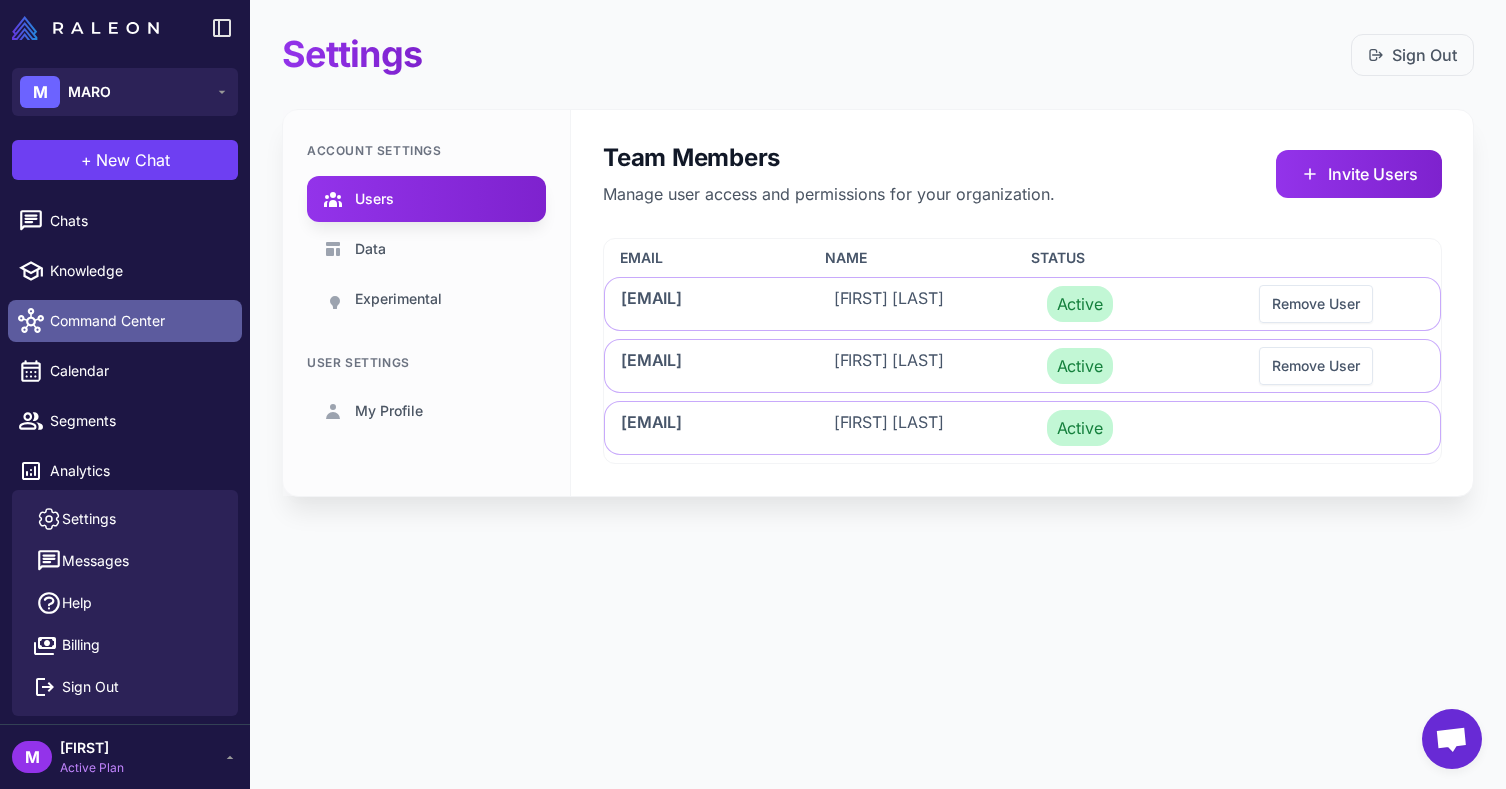 click on "Command Center" at bounding box center [125, 321] 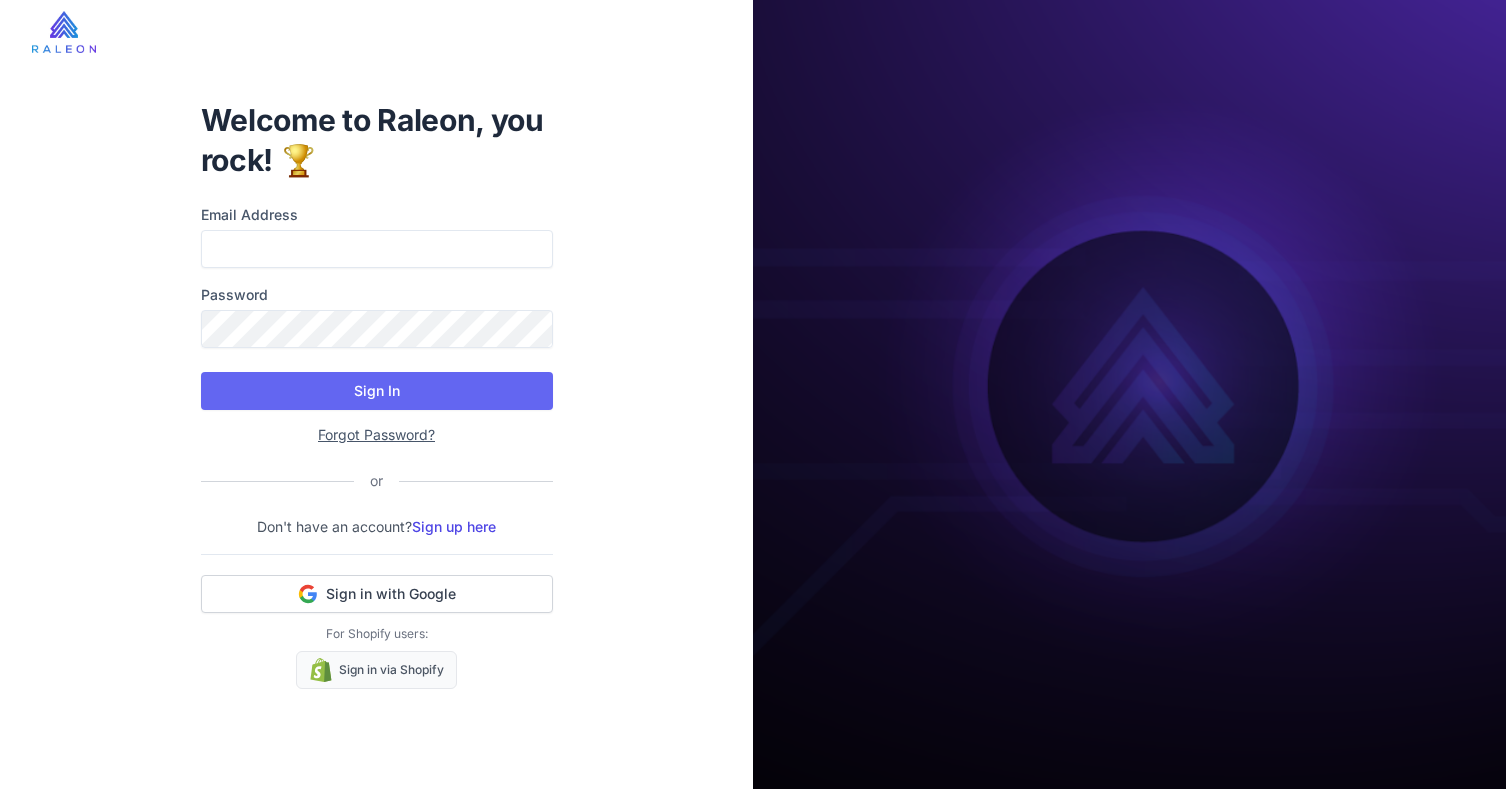 scroll, scrollTop: 0, scrollLeft: 0, axis: both 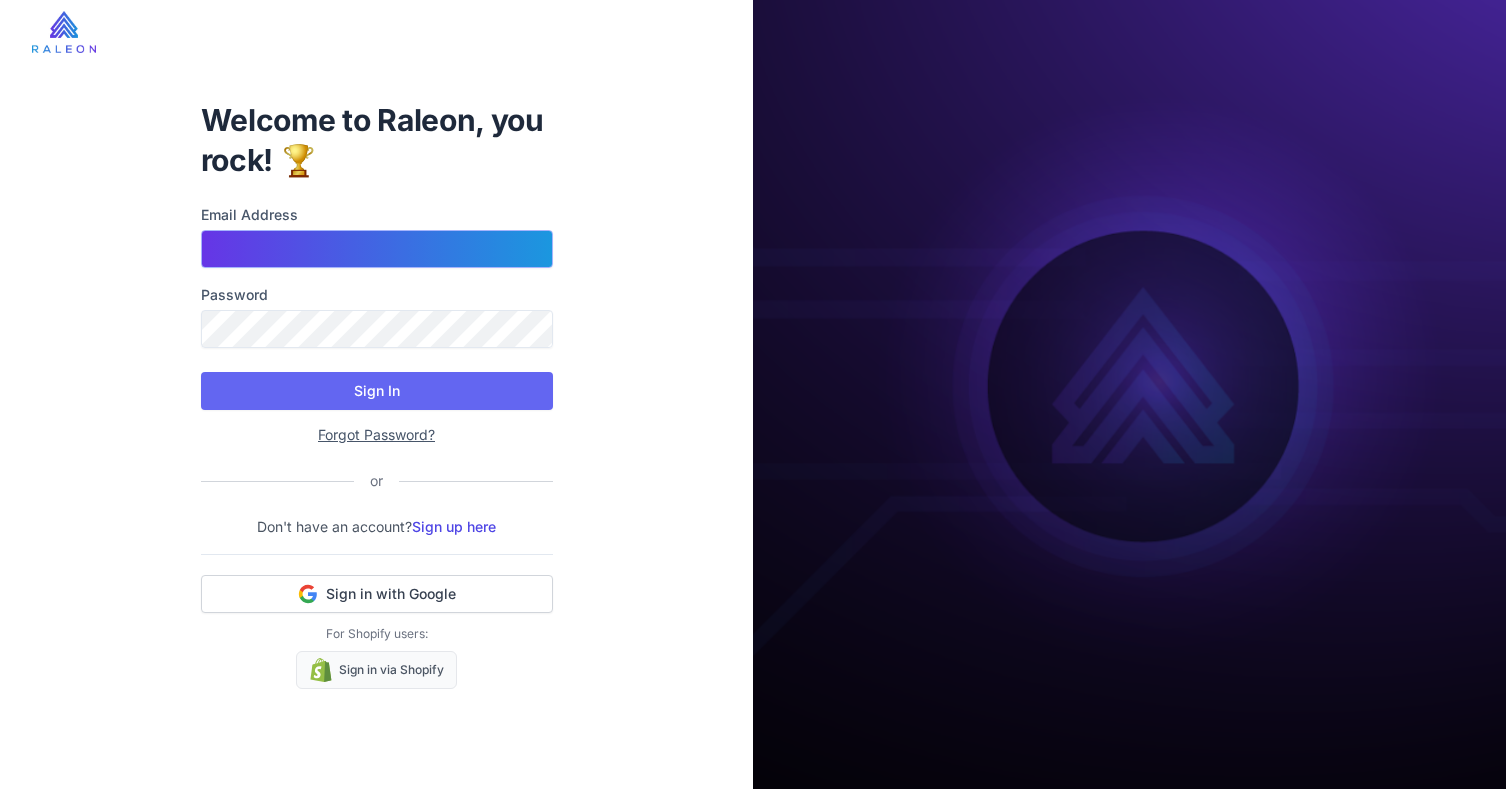 click on "Email Address" at bounding box center (377, 249) 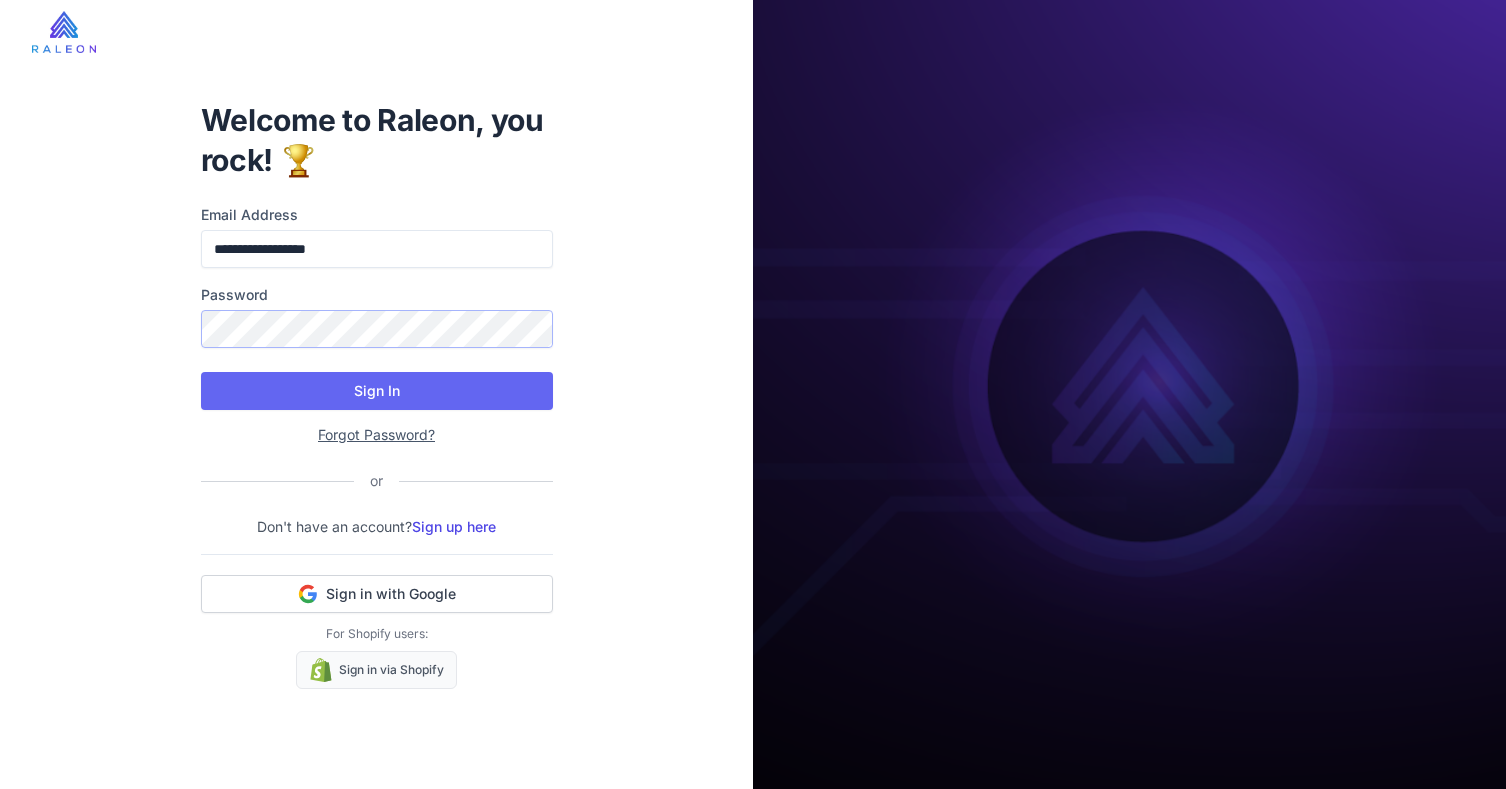 click on "Sign In" at bounding box center (377, 391) 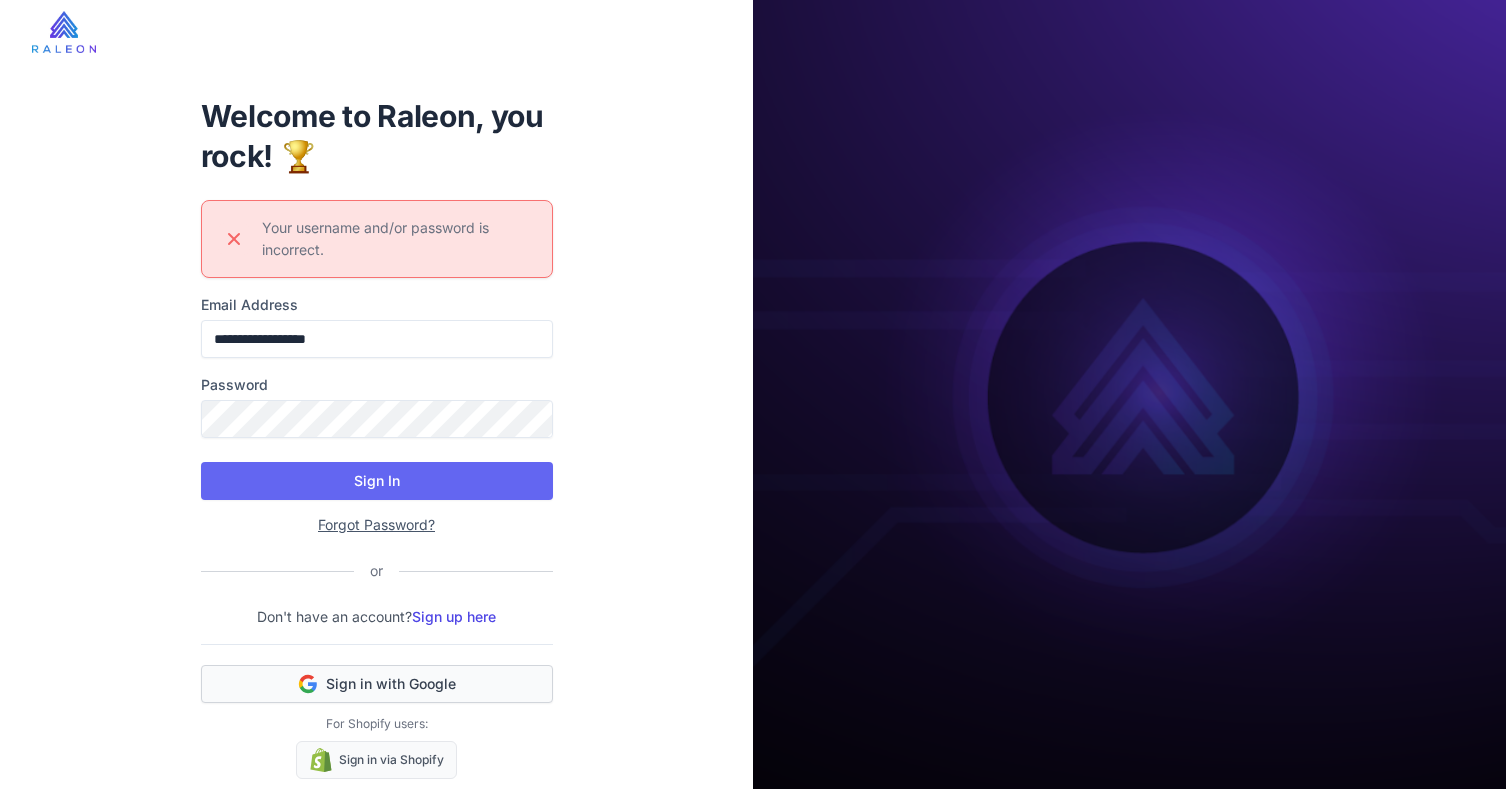 click on "Sign in with Google" at bounding box center (377, 684) 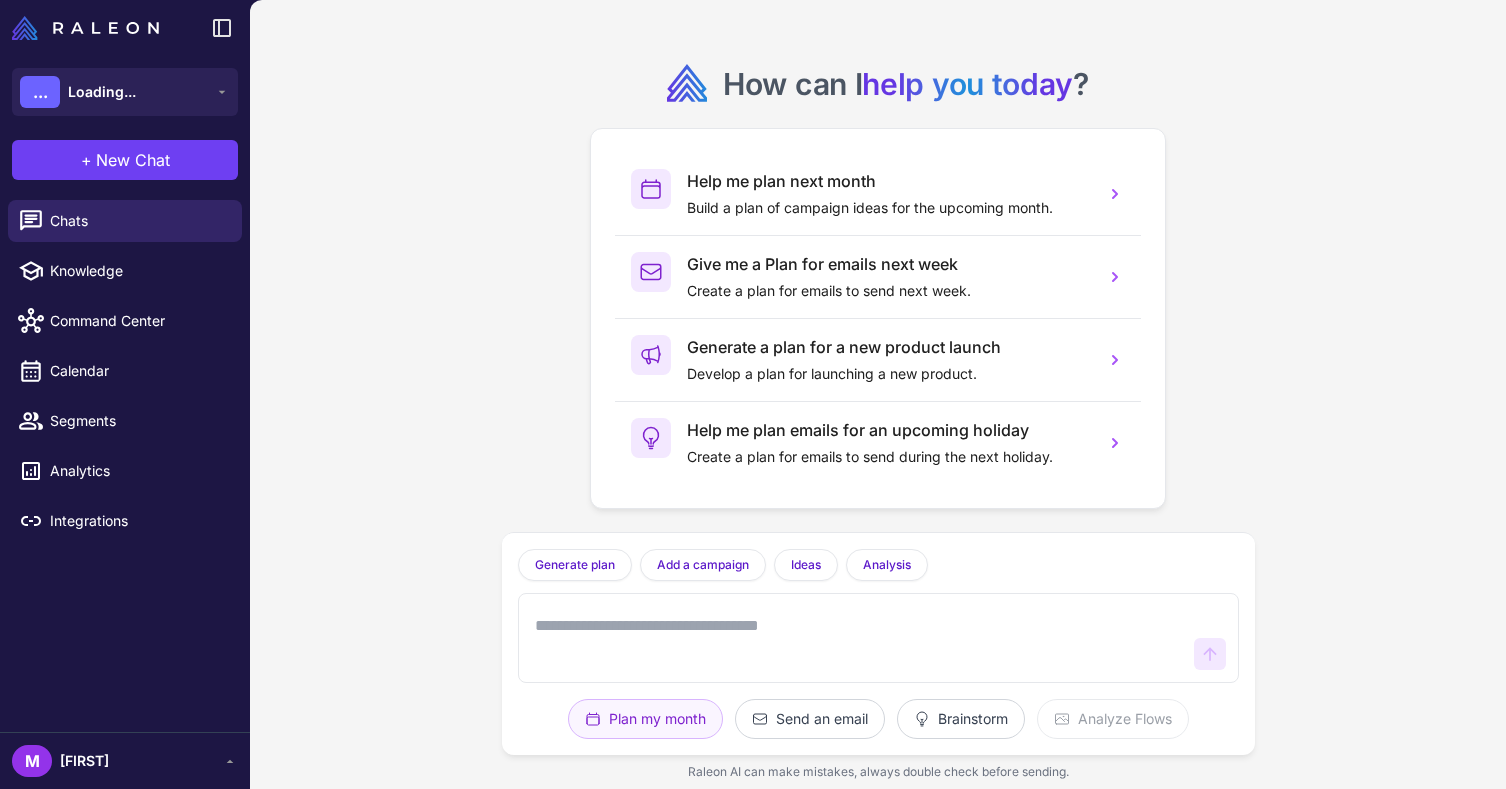 scroll, scrollTop: 0, scrollLeft: 0, axis: both 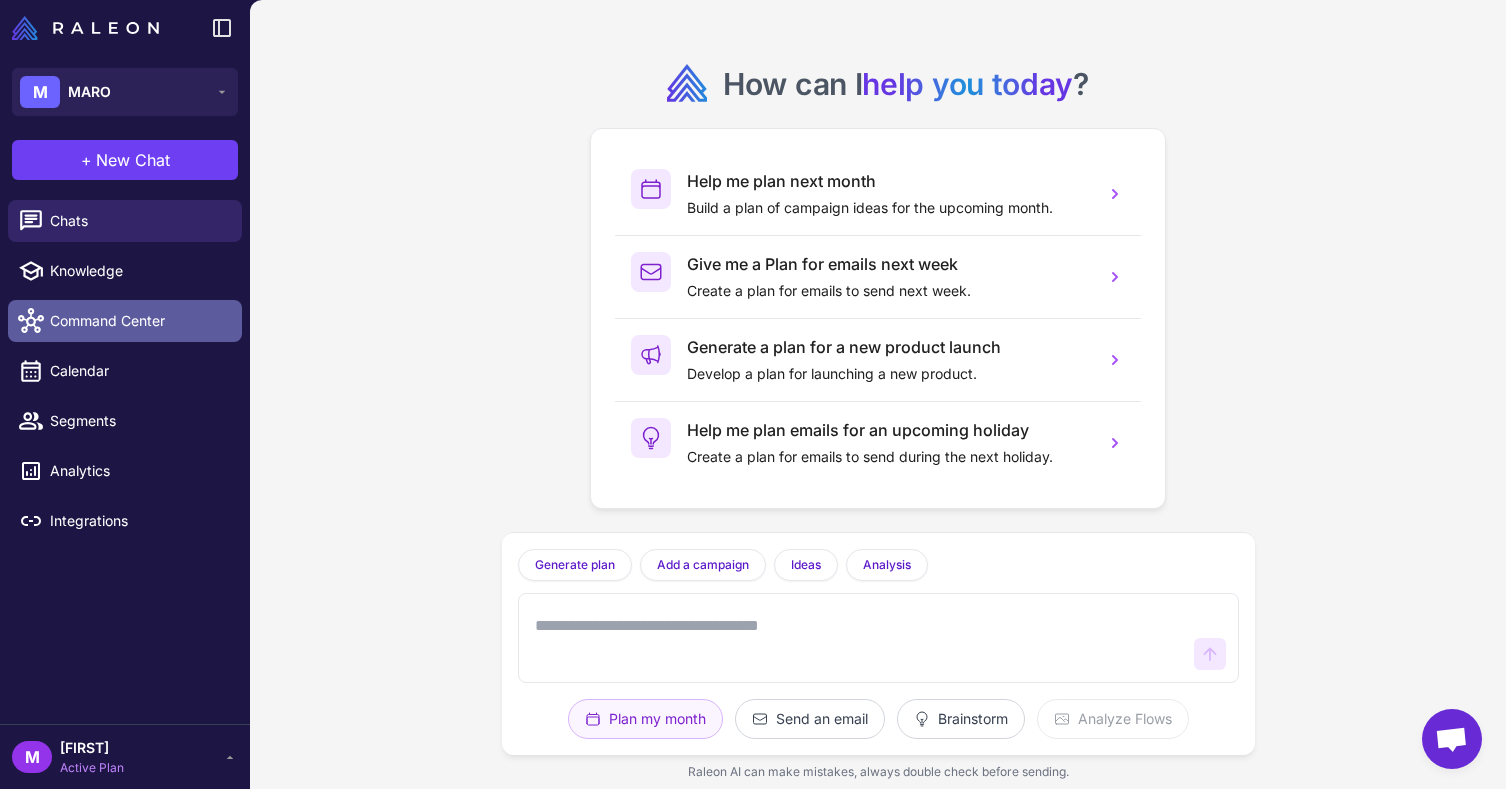 click on "Command Center" at bounding box center [138, 321] 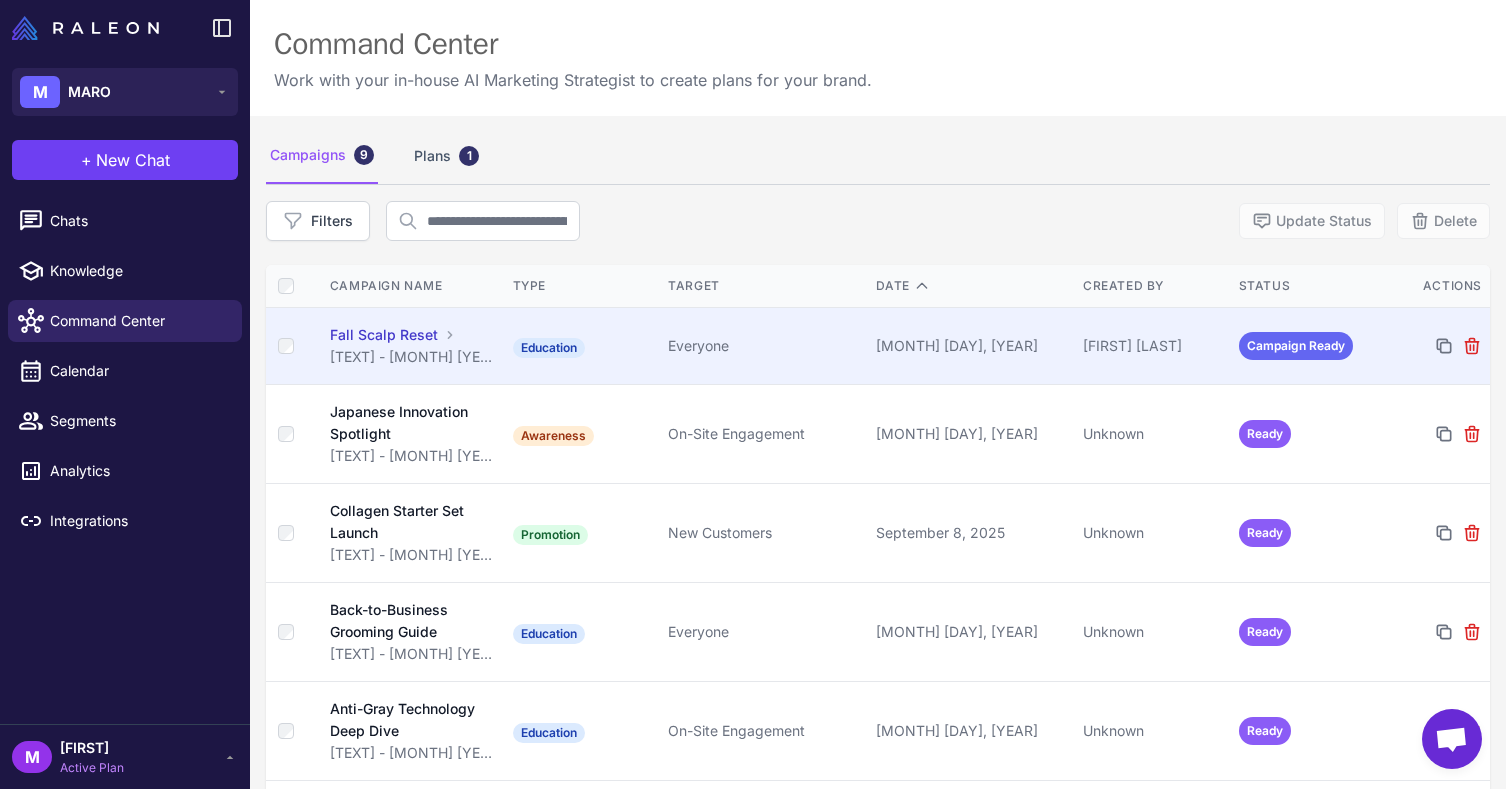 click on "Campaign Ready" at bounding box center (1296, 346) 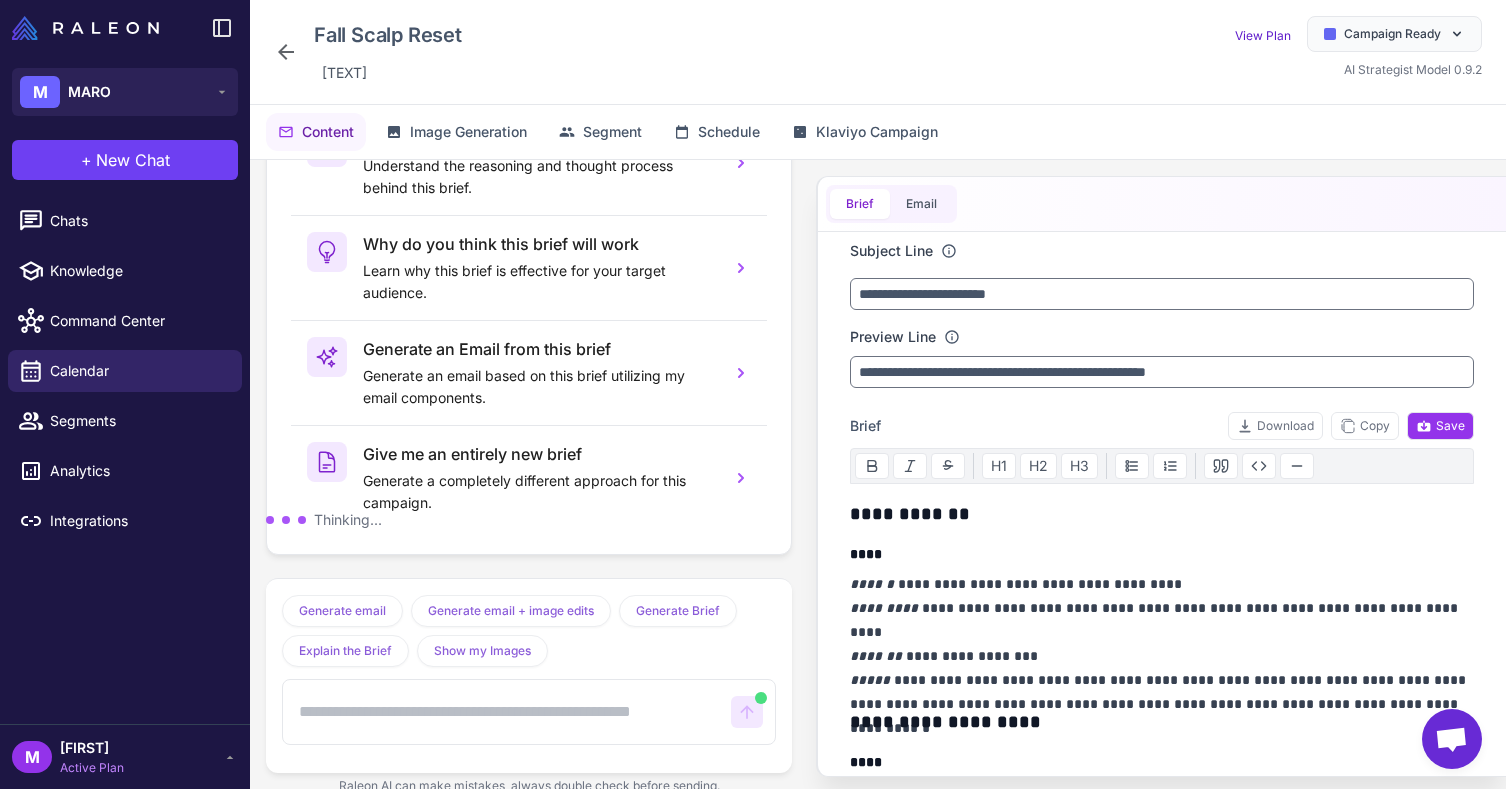 scroll, scrollTop: 1332, scrollLeft: 0, axis: vertical 